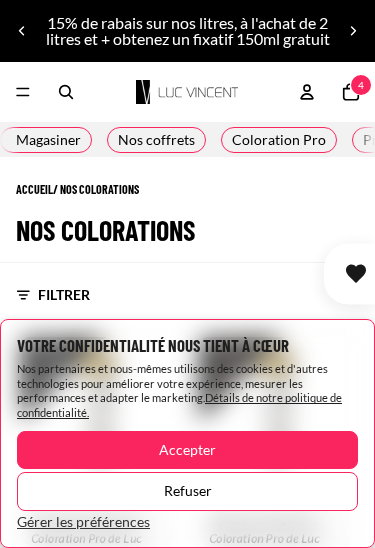 scroll, scrollTop: 217, scrollLeft: 0, axis: vertical 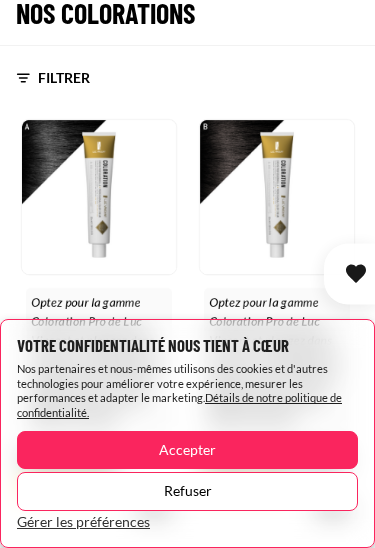 click on "Accepter" at bounding box center (187, 450) 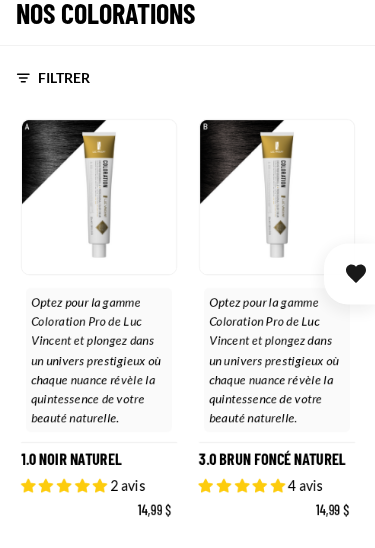 scroll, scrollTop: 217, scrollLeft: 0, axis: vertical 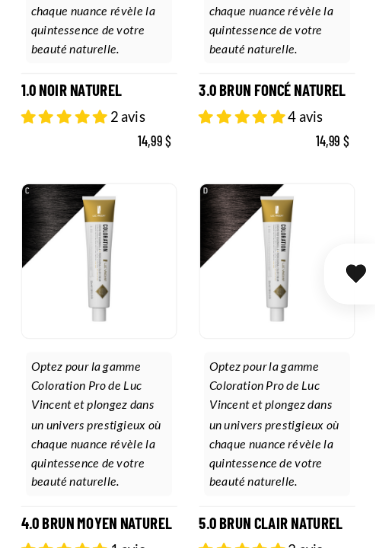 click on "3.0 BRUN FONCÉ NATUREL" at bounding box center [277, -45] 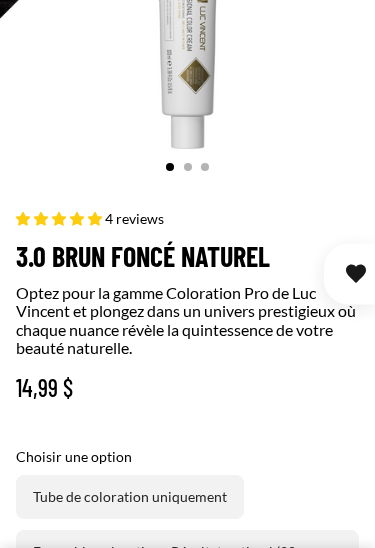 select on "**********" 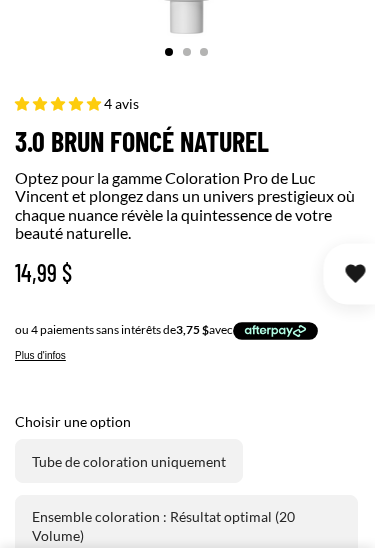 scroll, scrollTop: 524, scrollLeft: 0, axis: vertical 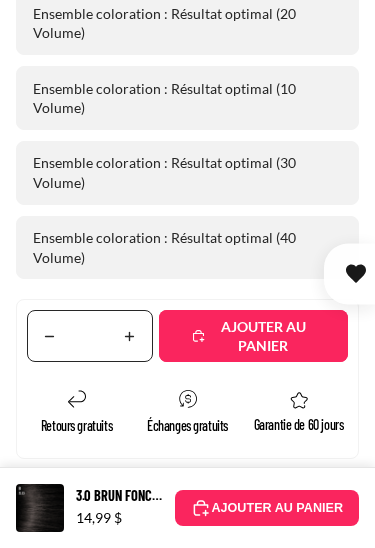 click on "Détails du produit" at bounding box center [187, 852] 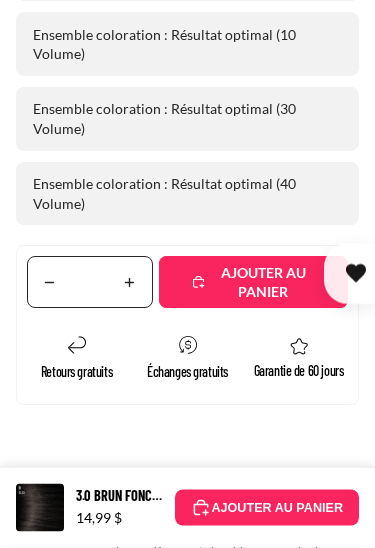 scroll, scrollTop: 1083, scrollLeft: 8, axis: both 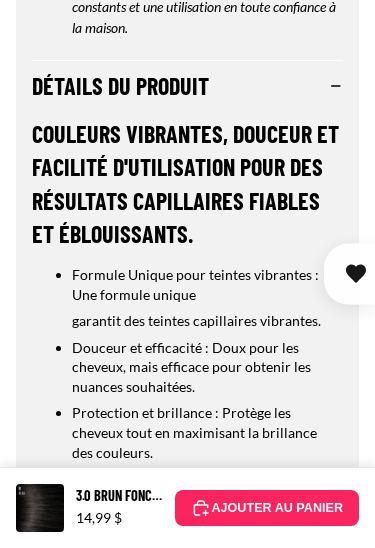 click on "Instructions" at bounding box center (187, 751) 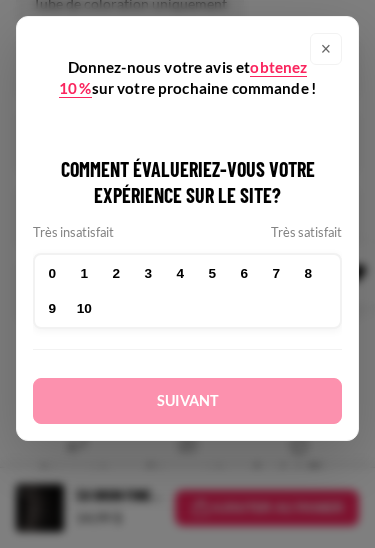 click on "10" at bounding box center (84, 308) 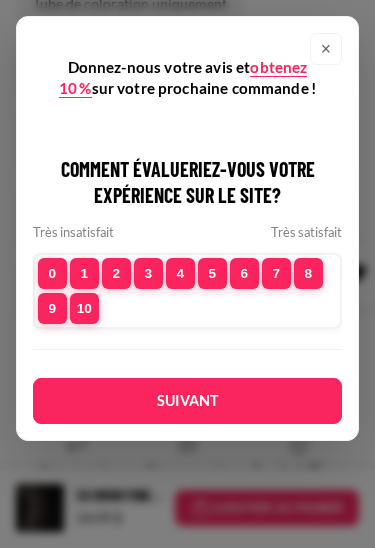 click on "6" at bounding box center (244, 273) 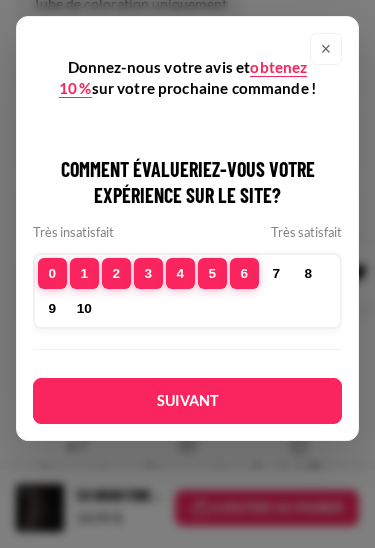 click on "4" at bounding box center (180, 273) 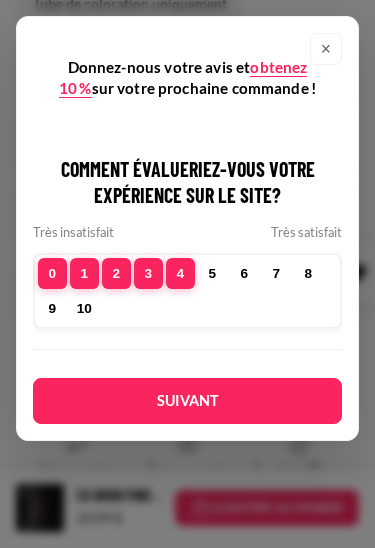 click on "Suivant" at bounding box center [187, 401] 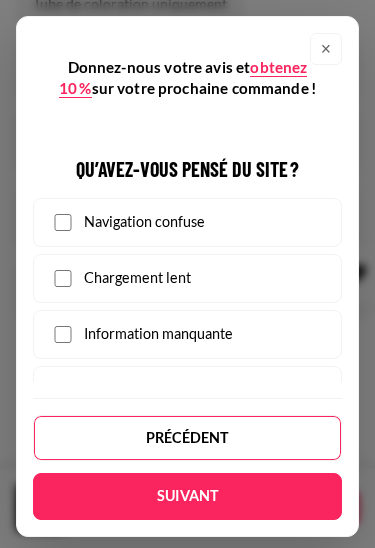 click on "Suivant" at bounding box center (187, 496) 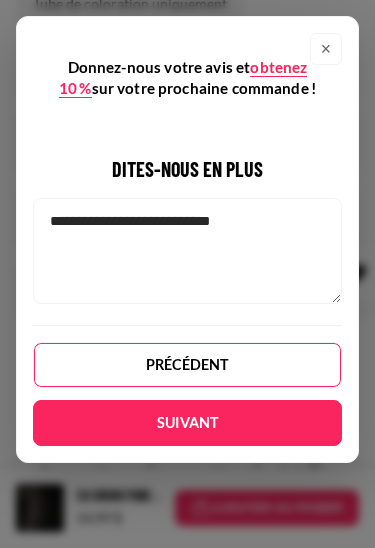 click at bounding box center (187, 251) 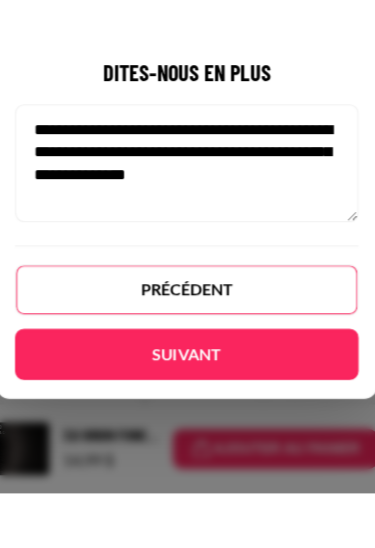type on "**********" 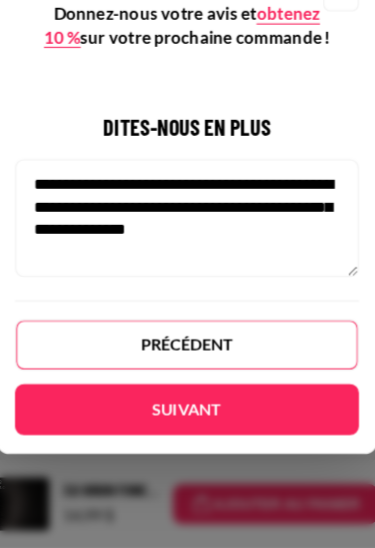 click on "Suivant" at bounding box center (187, 423) 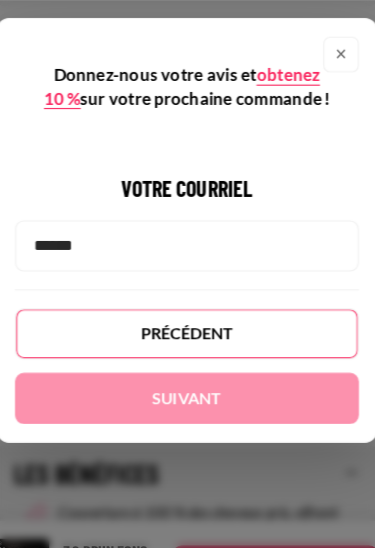 click at bounding box center (187, 221) 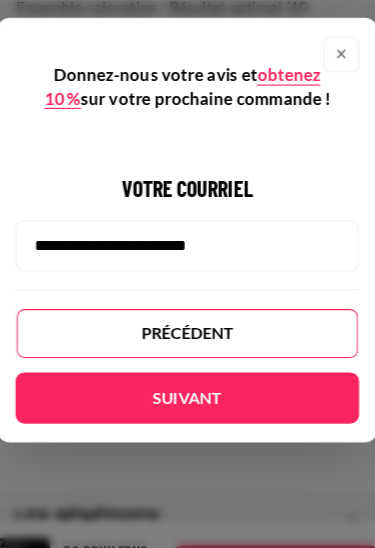 type on "**********" 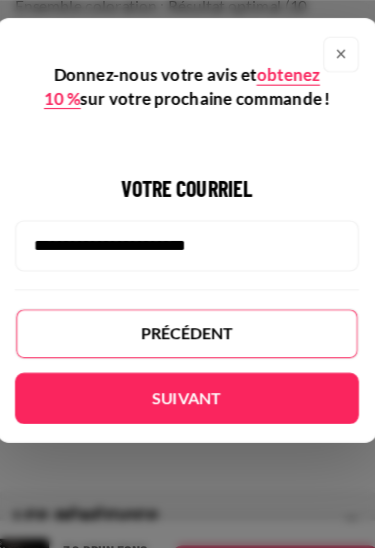 click on "Suivant" at bounding box center [187, 358] 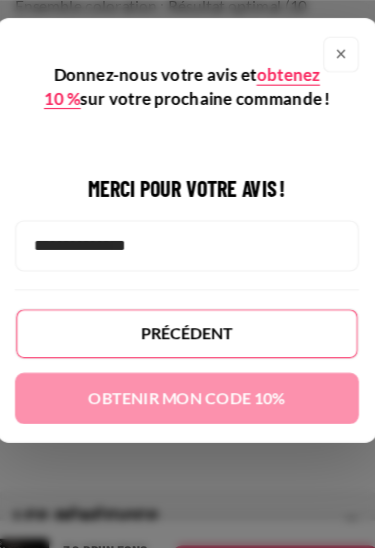 click at bounding box center (187, 221) 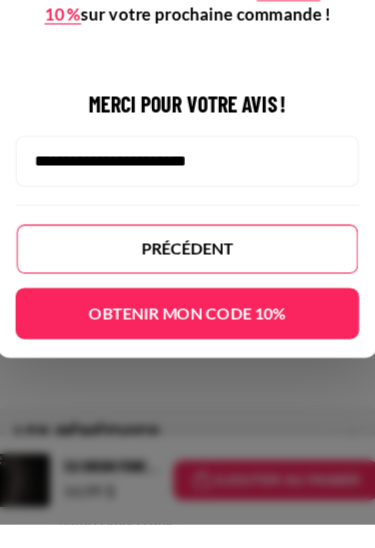 type on "**********" 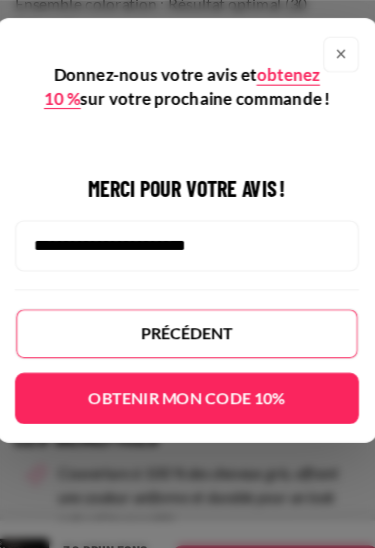 click on "Obtenir mon code 10%" at bounding box center [187, 358] 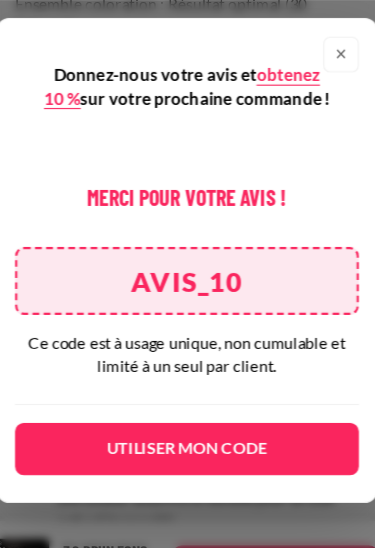 click on "Utiliser mon code" at bounding box center [187, 403] 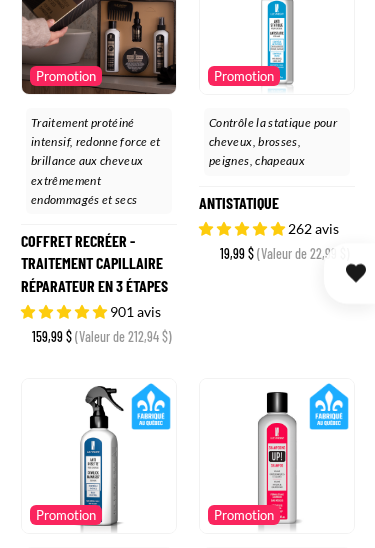 scroll, scrollTop: 0, scrollLeft: 0, axis: both 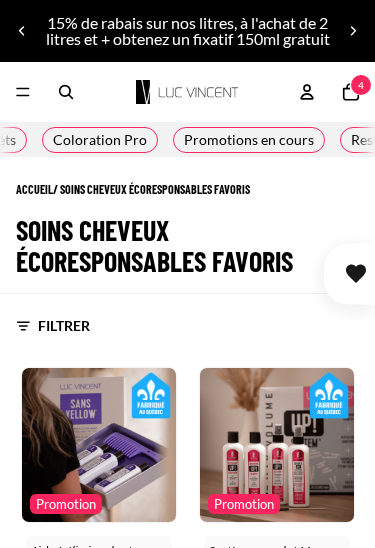 click on "4" 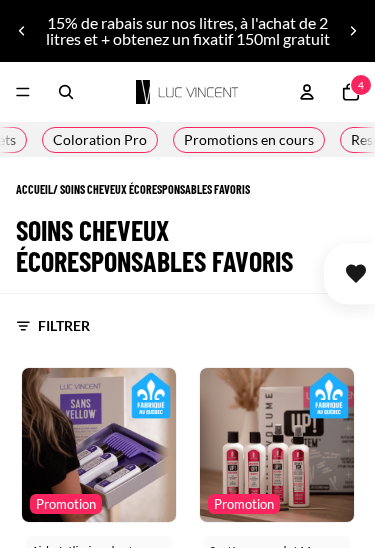 click 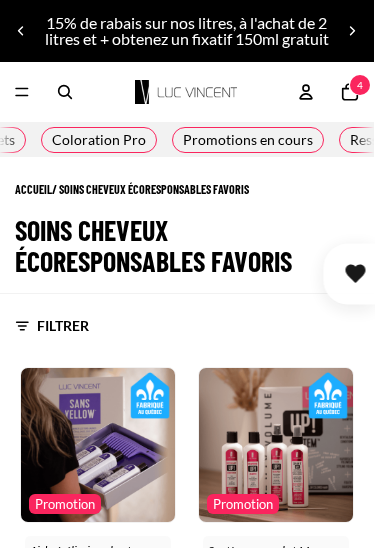 scroll, scrollTop: 0, scrollLeft: 0, axis: both 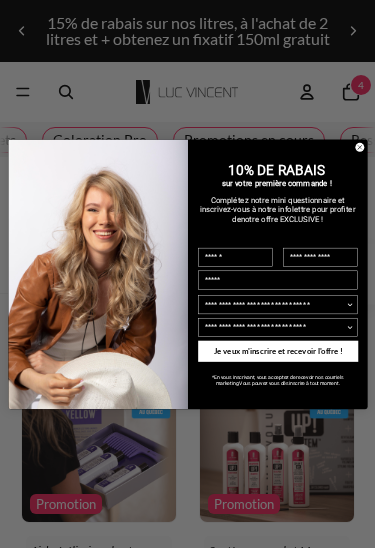click on "Close dialog" 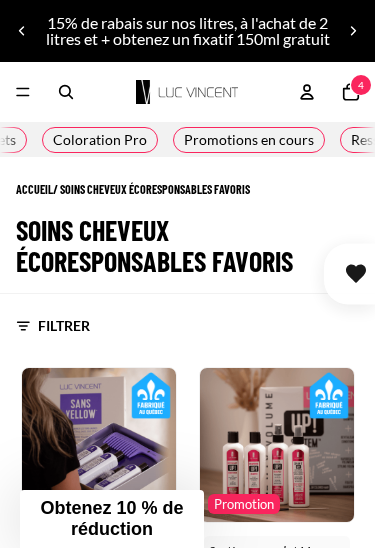 click on "Langue
******** *******
Compte
Se connecter par courriel
Se connecter
Commandes
Profil" at bounding box center [0, 0] 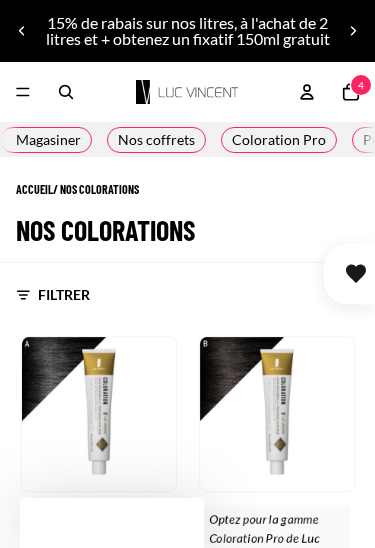 scroll, scrollTop: 1302, scrollLeft: 0, axis: vertical 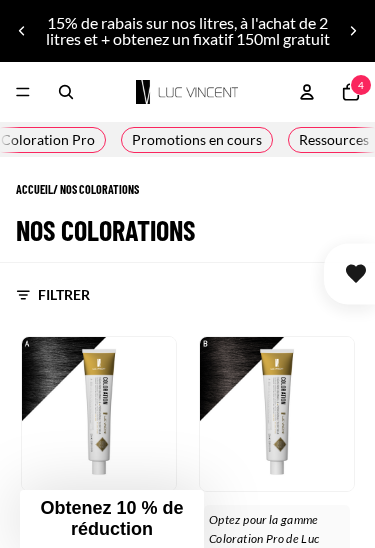 click at bounding box center [23, 92] 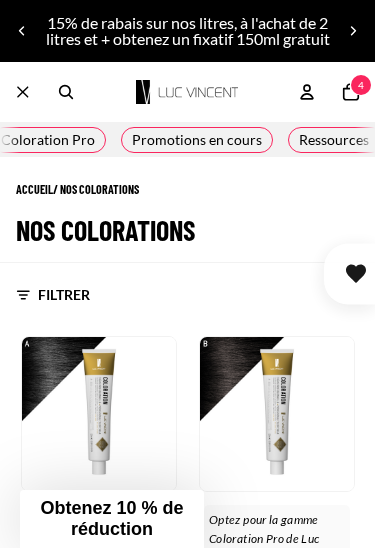 scroll, scrollTop: 0, scrollLeft: 192, axis: horizontal 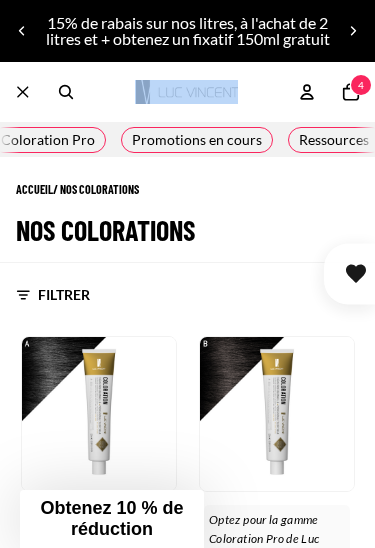 click at bounding box center (187, 274) 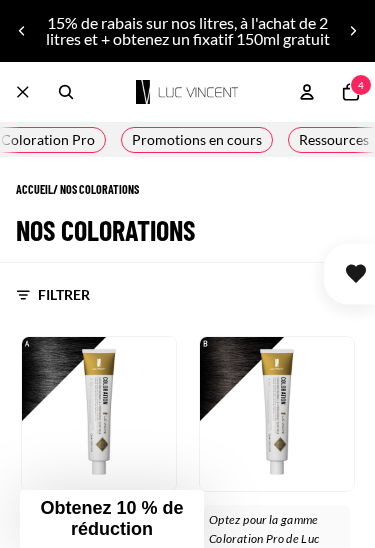 click at bounding box center (187, 274) 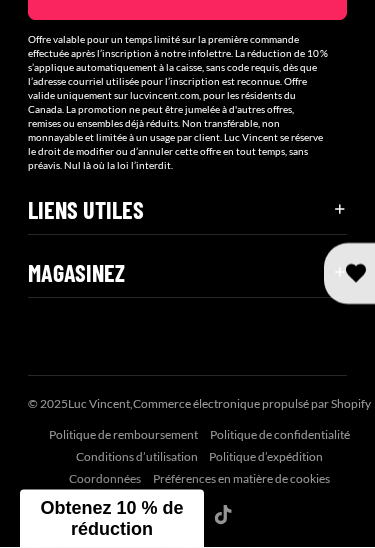 scroll, scrollTop: 7473, scrollLeft: 0, axis: vertical 